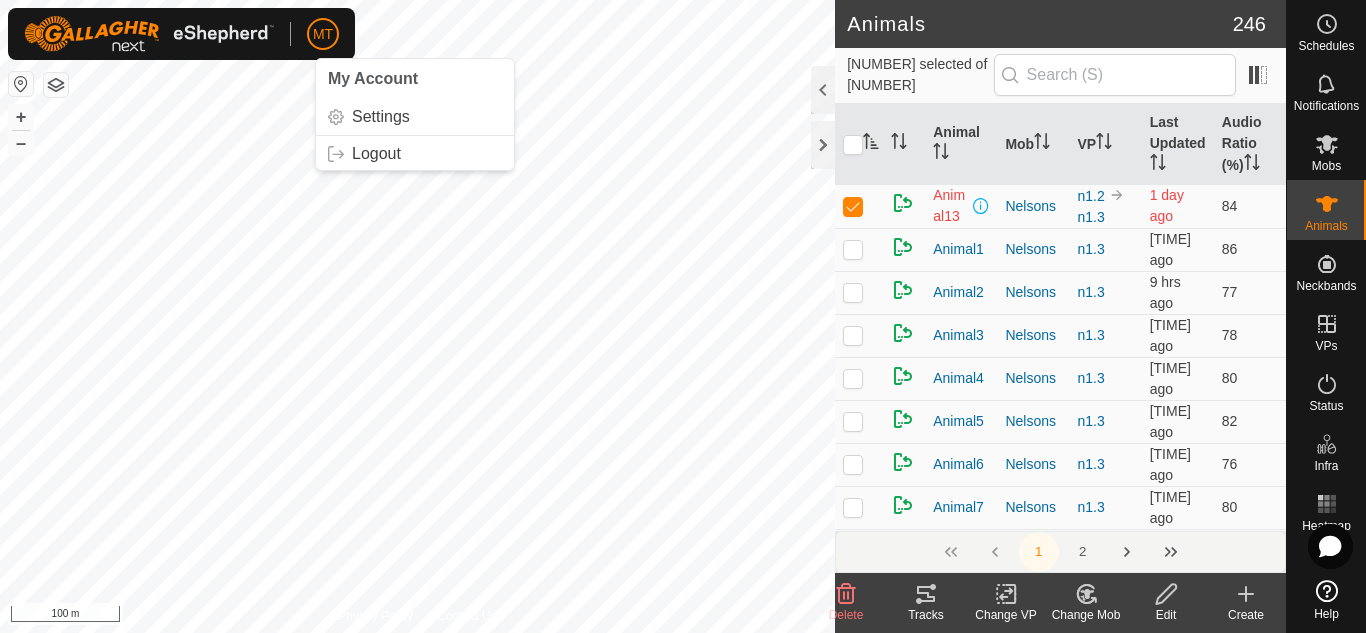 scroll, scrollTop: 0, scrollLeft: 0, axis: both 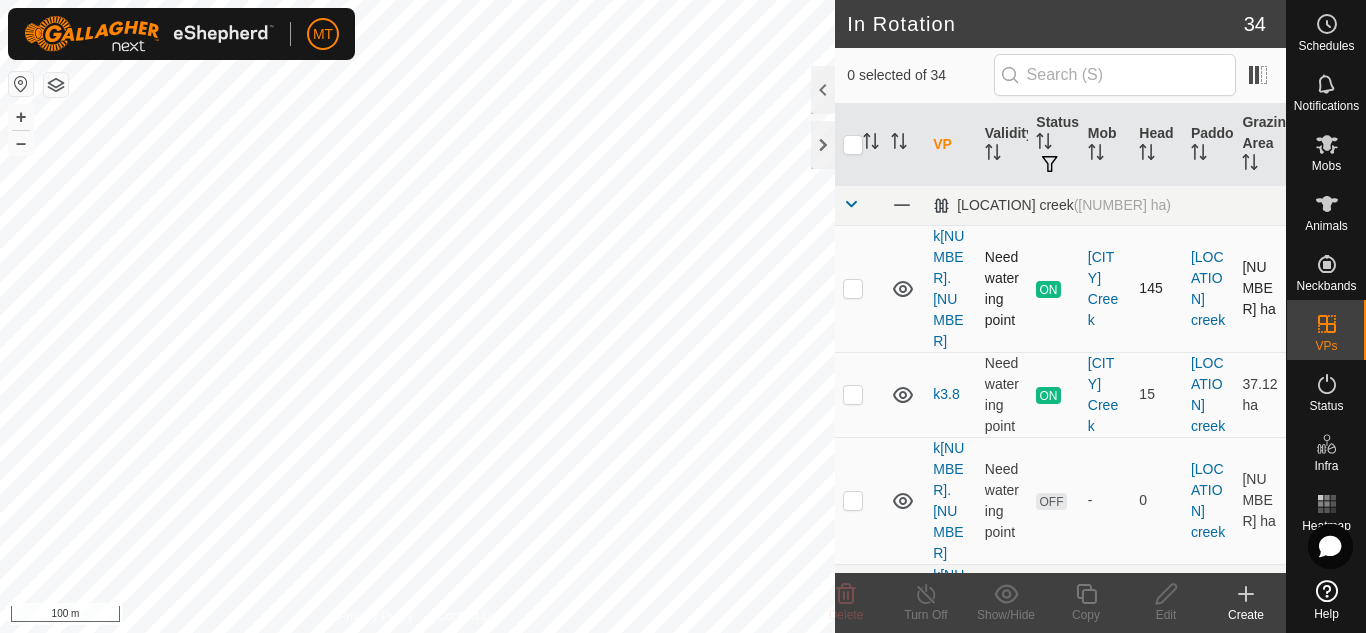 click at bounding box center [853, 288] 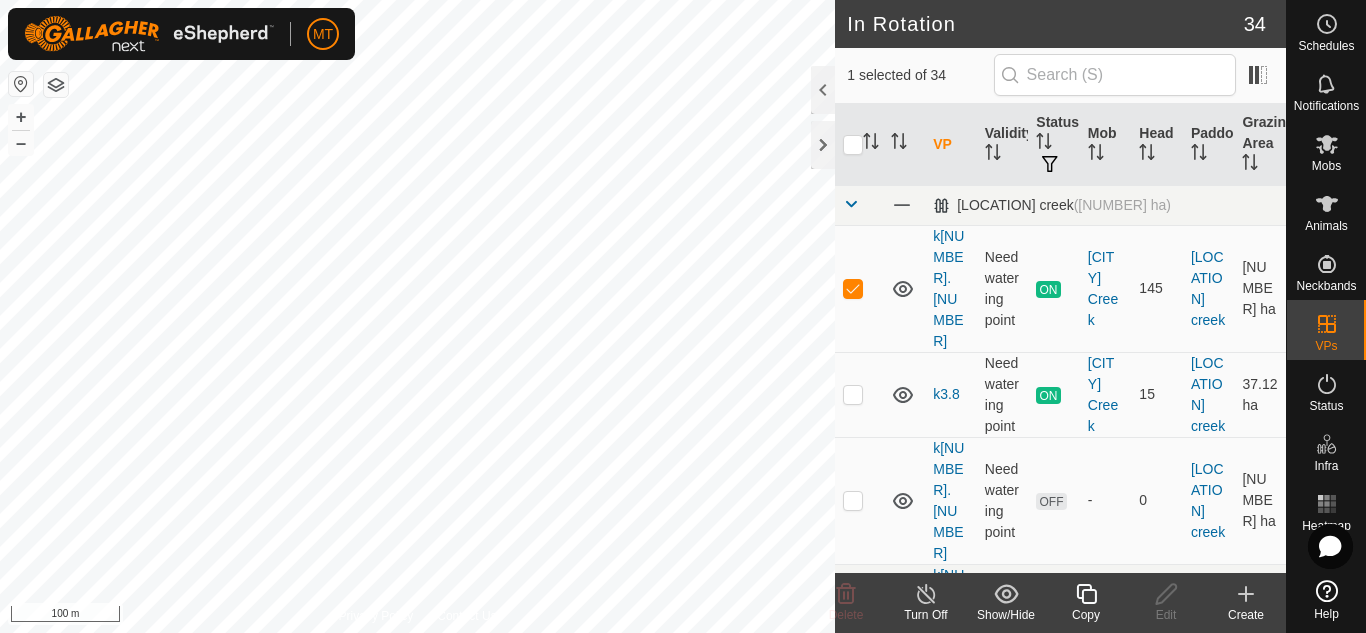 click 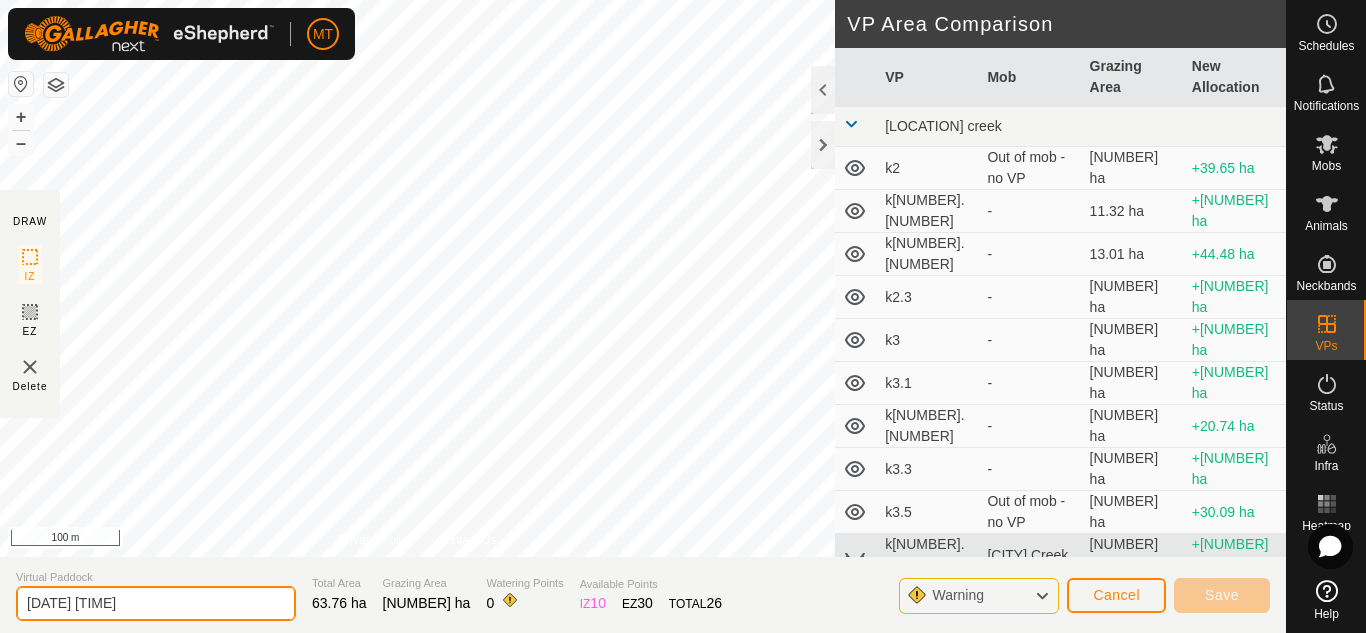 drag, startPoint x: 182, startPoint y: 610, endPoint x: 0, endPoint y: 628, distance: 182.88794 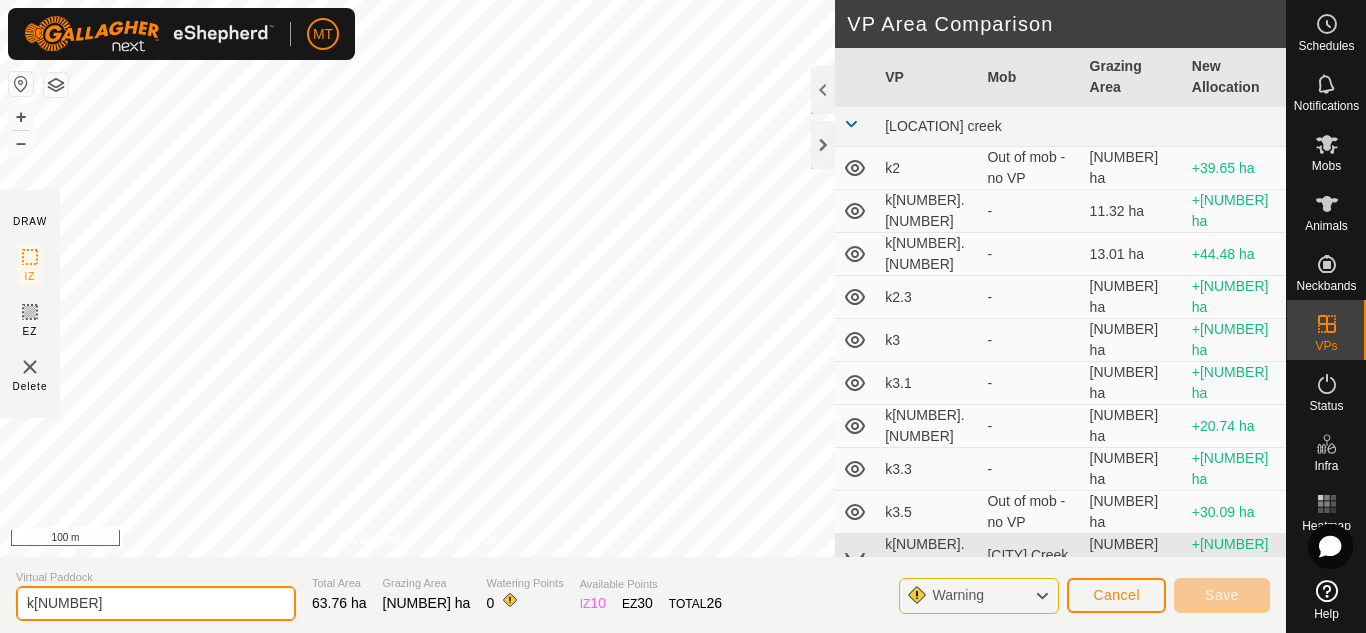 type on "k[NUMBER]" 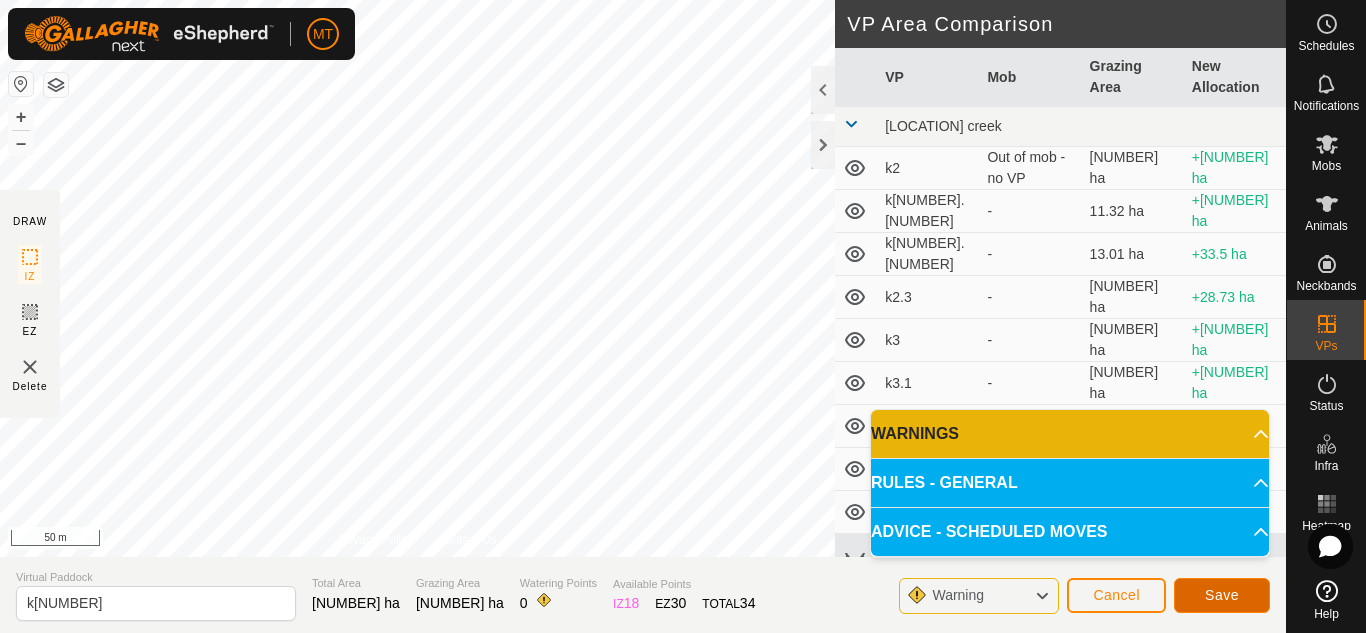 click on "Save" 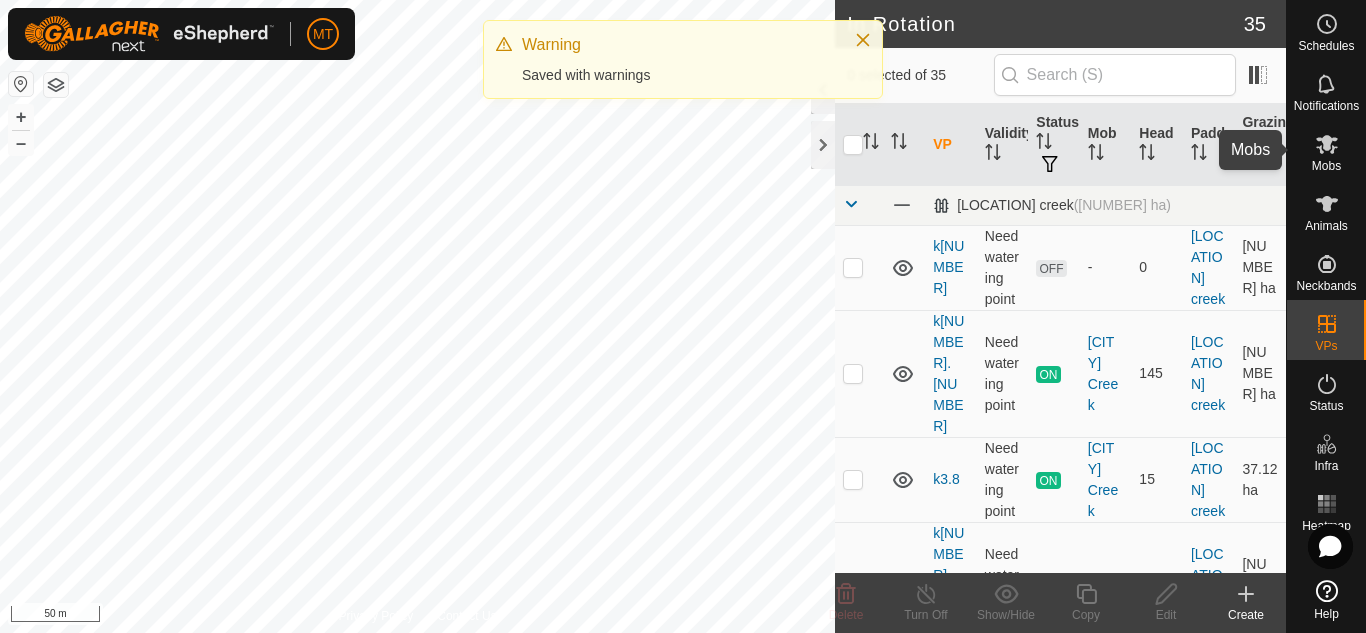 click 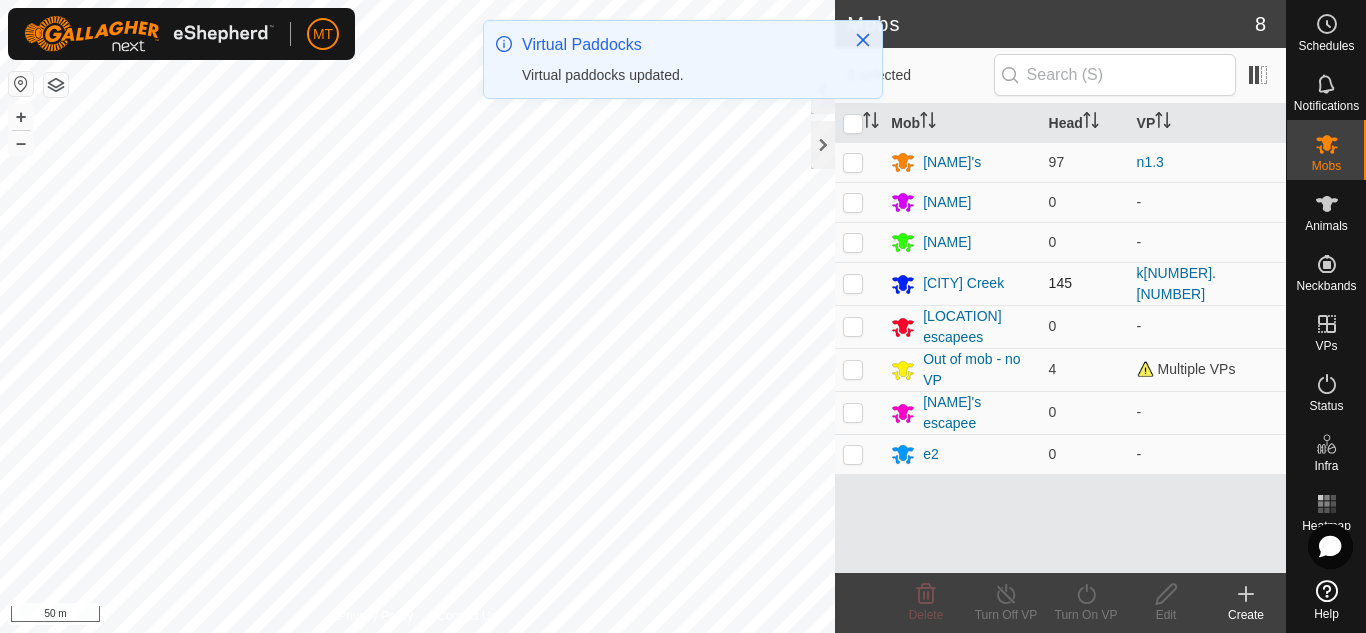 click at bounding box center [853, 283] 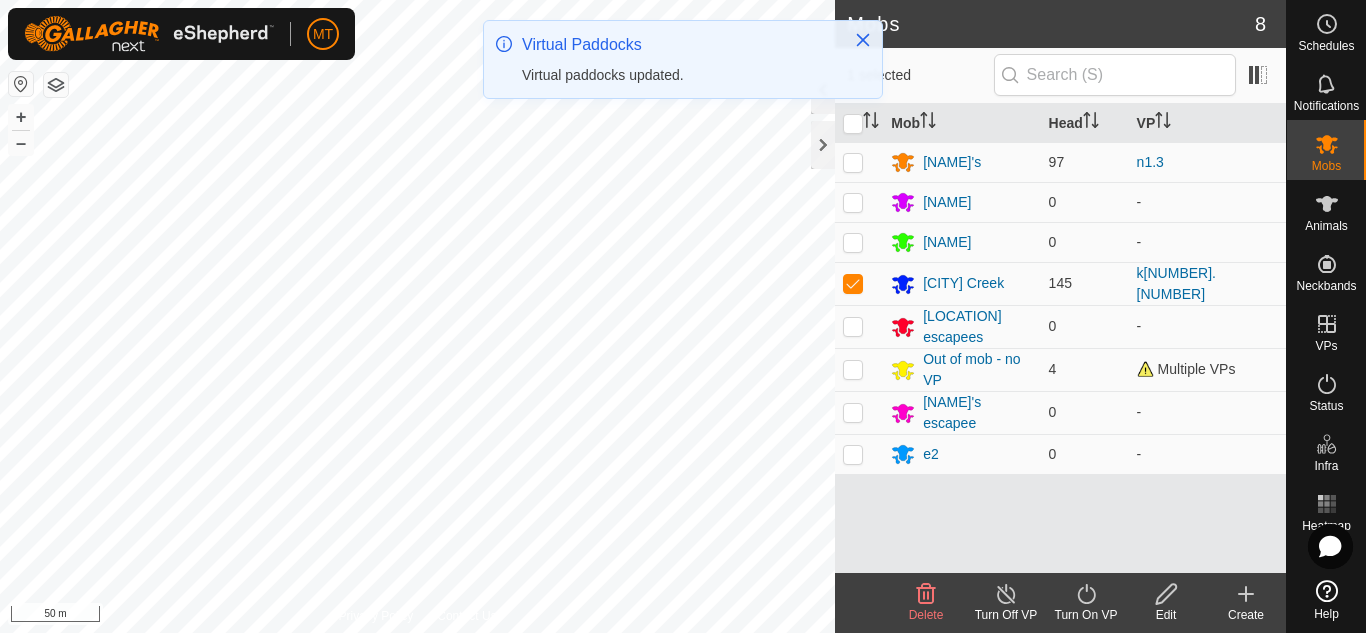 click 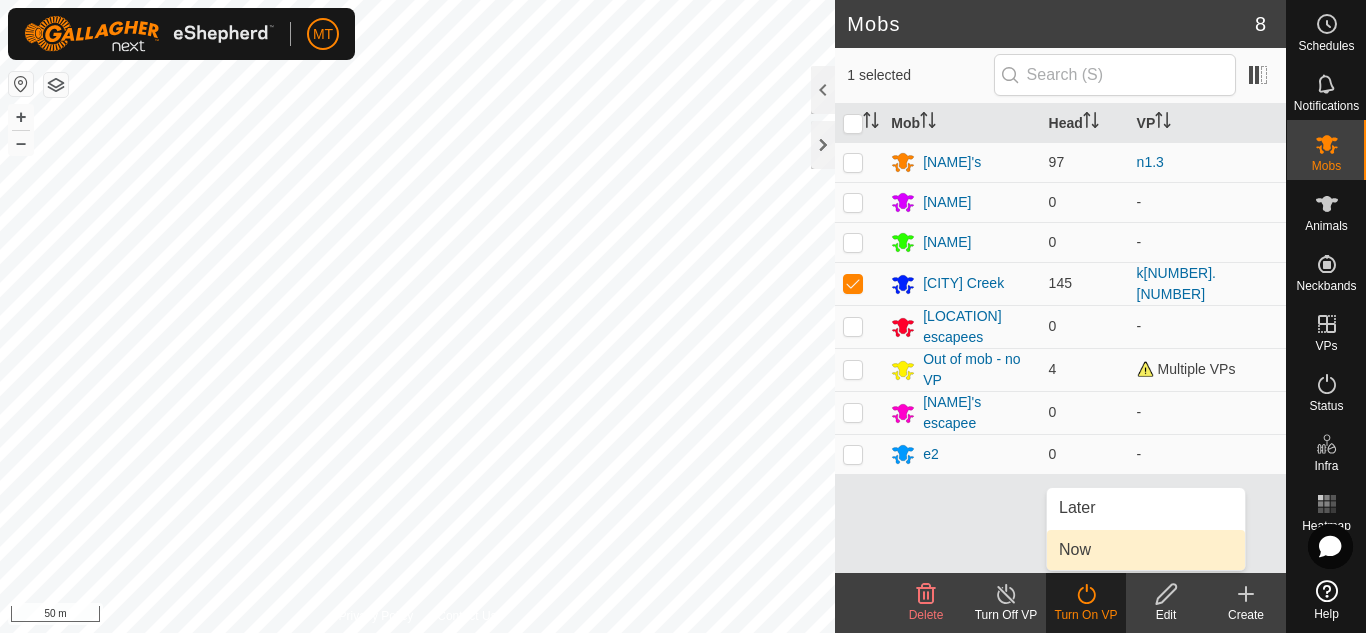 click on "Now" at bounding box center [1146, 550] 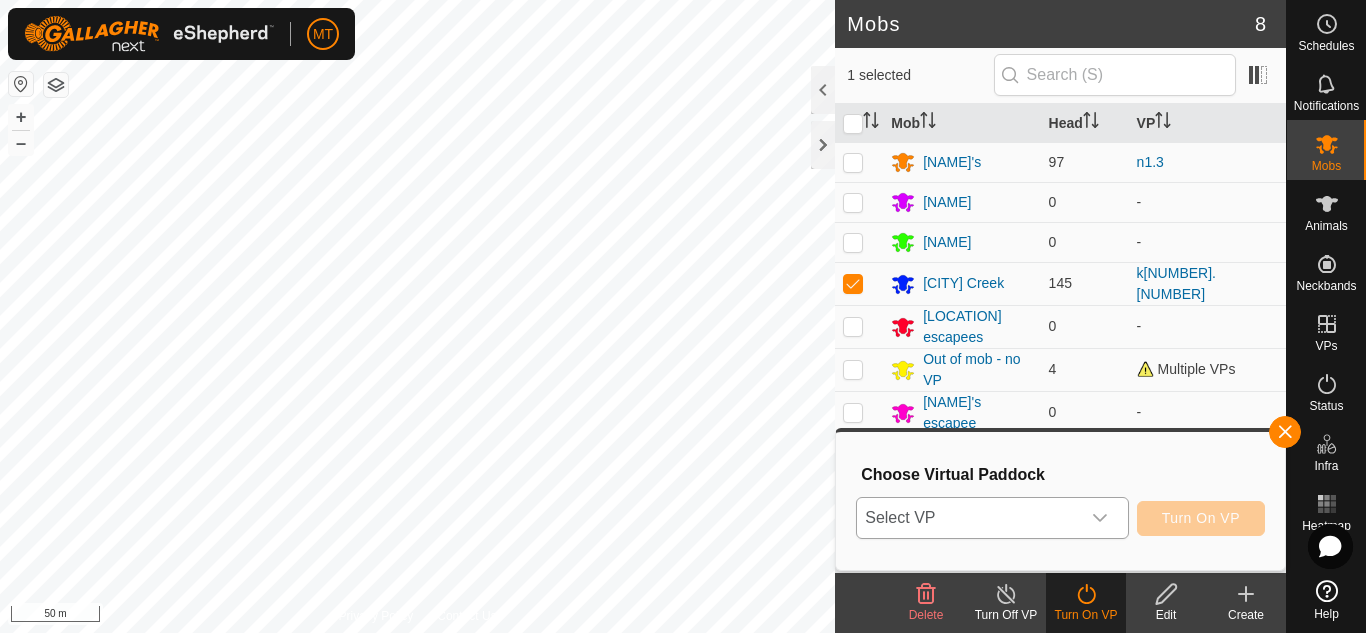 click on "Select VP" at bounding box center (968, 518) 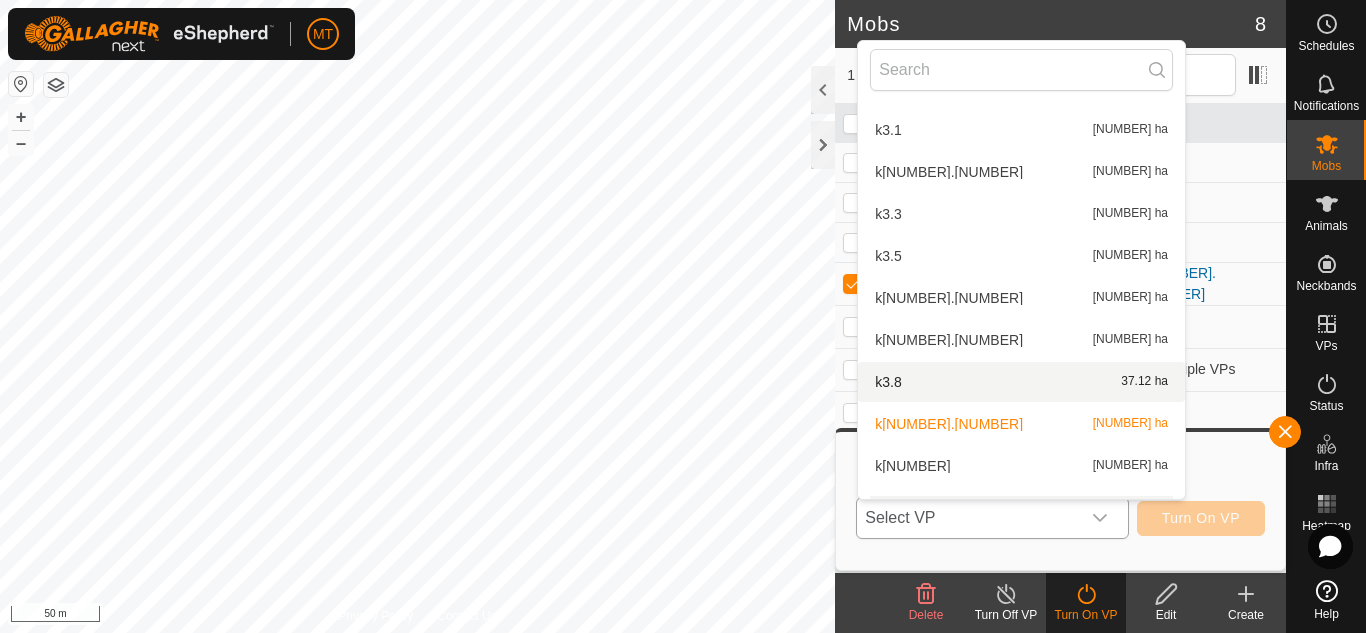 scroll, scrollTop: 246, scrollLeft: 0, axis: vertical 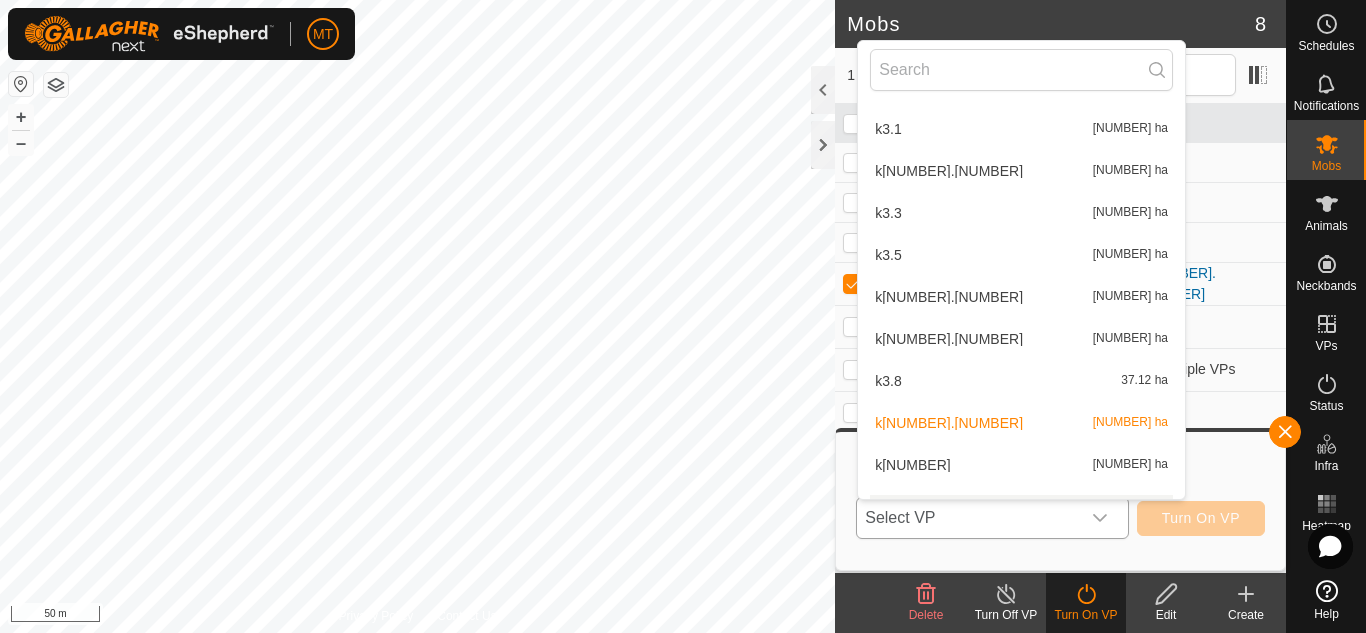 click on "k[NUMBER] [NUMBER] ha" at bounding box center (1021, 465) 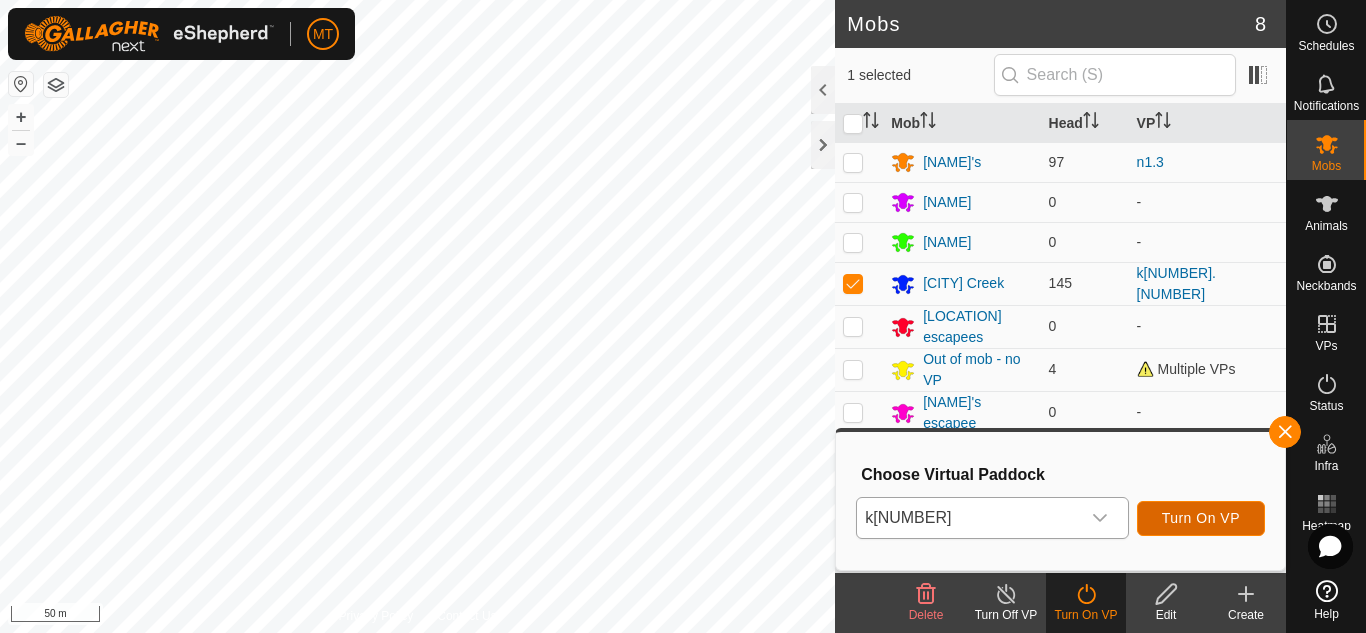 click on "Turn On VP" at bounding box center (1201, 518) 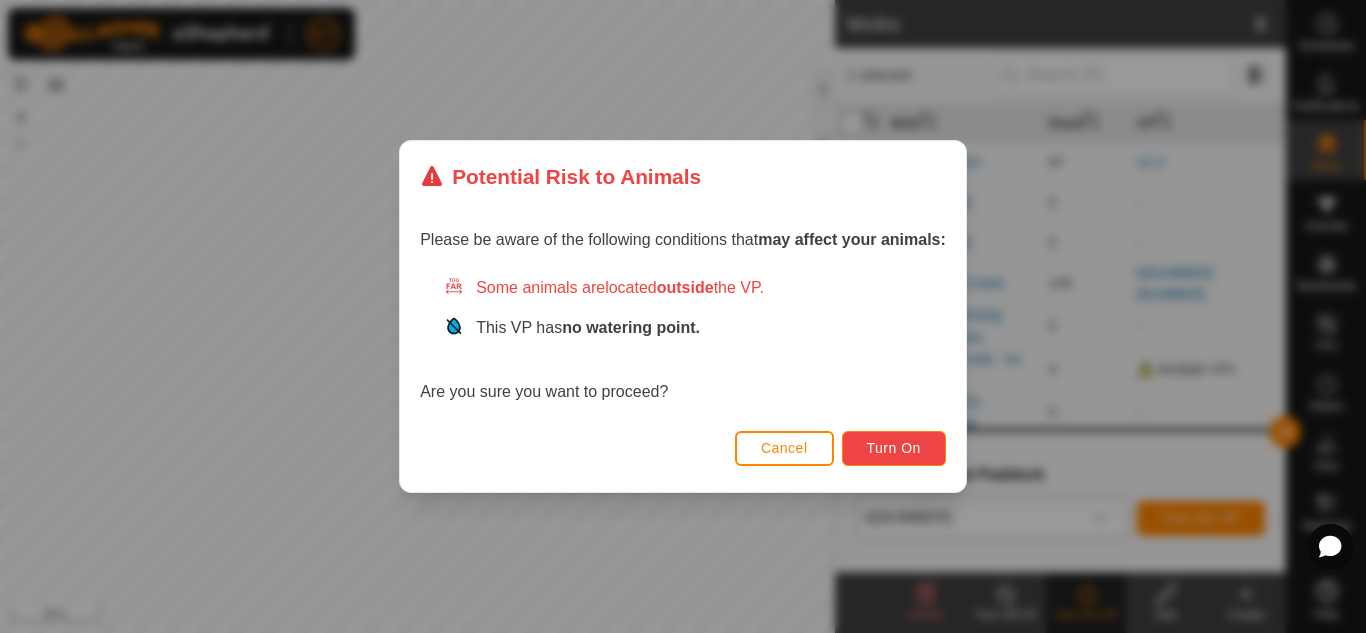 click on "Turn On" at bounding box center [894, 448] 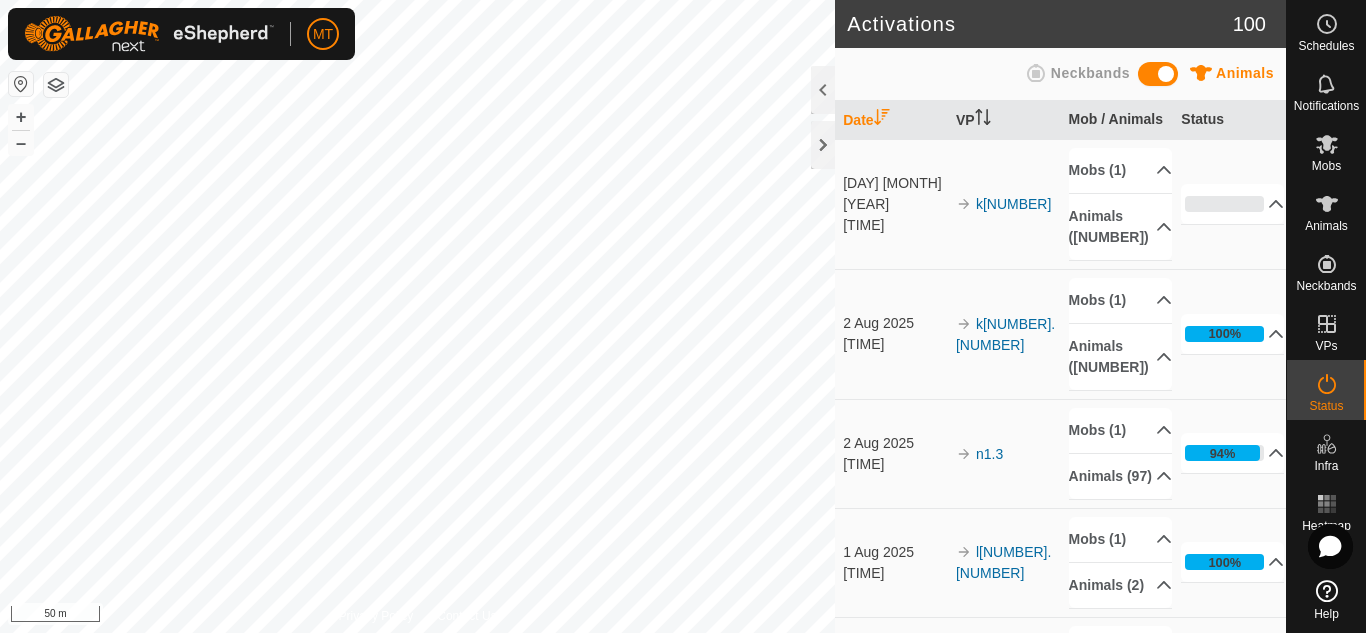 click on "MT Schedules Notifications Mobs Animals Neckbands VPs Status Infra Heatmap Help Activations 100 Animals Neckbands Date VP Mob / Animals Status 3 Aug 2025 5:41 pm k4 Mobs (1) Kingston Creek Animals (145) 111 245 107 209 231 227 228 225 102 214 220 145 156 217 125 229 189 163 201 162 170 114 179 215 116 129 234 219 176 236 193 190 178 123 181 196 182 160 174 121 109 153 194 224 200 187 118 150 243 127 149 173 216 141 113 180 208 230 120 135 104 164 105 221 133 101 158 197 186 233 242 147 154 138 110 223 148 106 210 155 119 249 248 202 211 235 152 112 237 175 144 203 241 218 183 151 192 130 207 171 246 222 161 213 206 247 212 172 117 131 157 198 232 191 199 244 136 128 126 204 250 166 240 142 122 238 103 134 168 167 132 185 140 146 165" 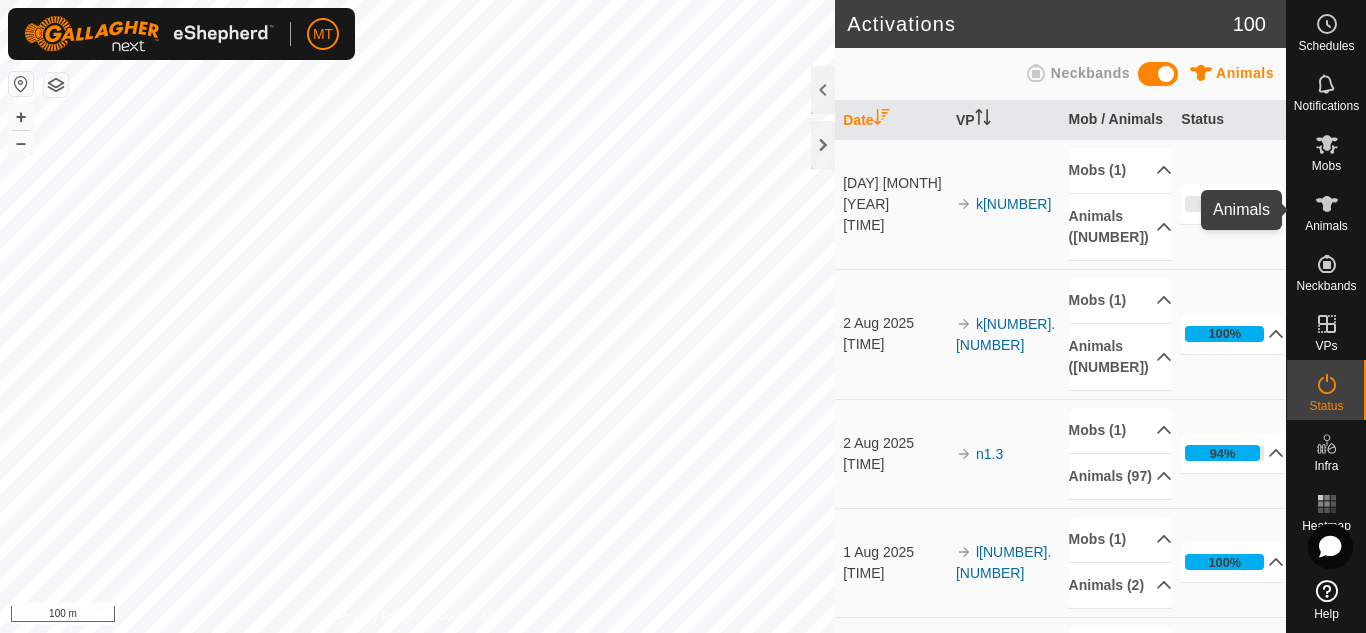 click 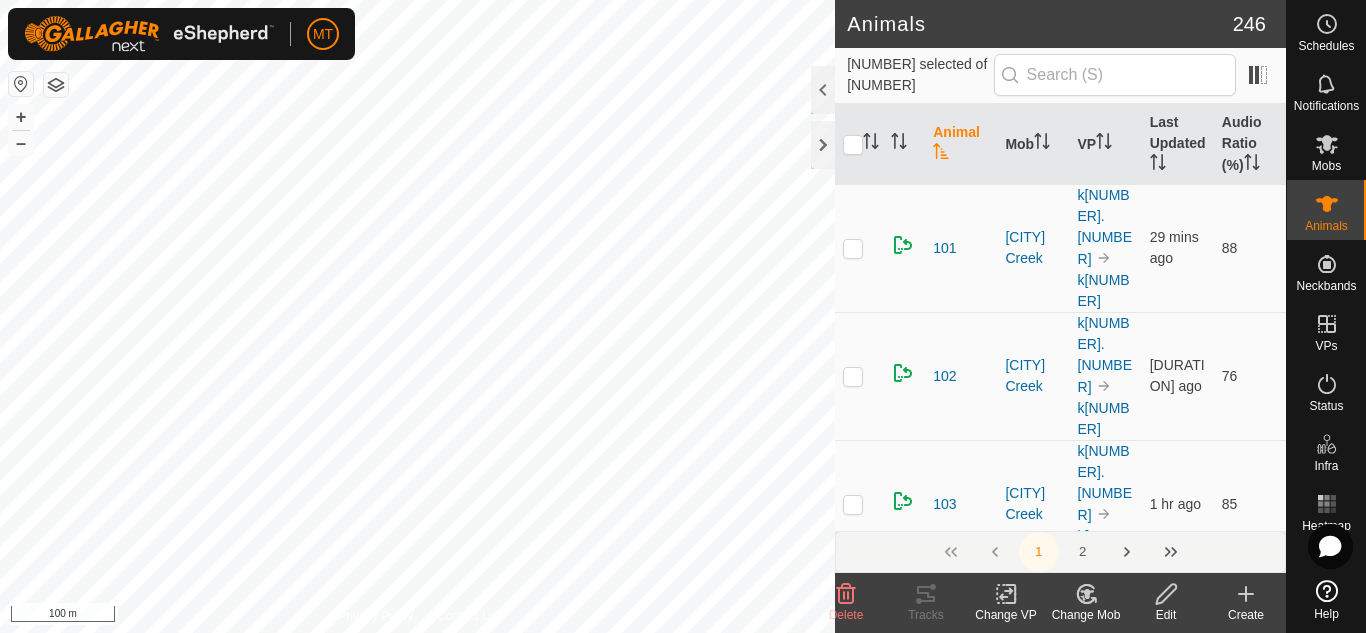 checkbox on "true" 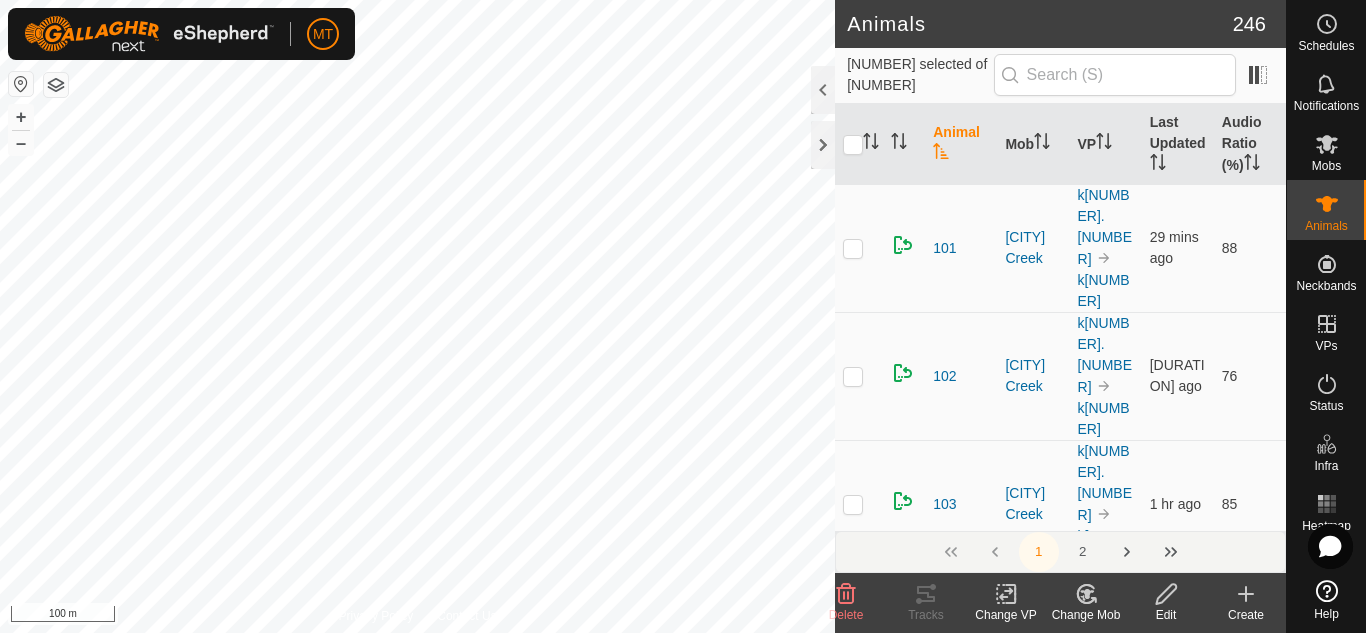 checkbox on "true" 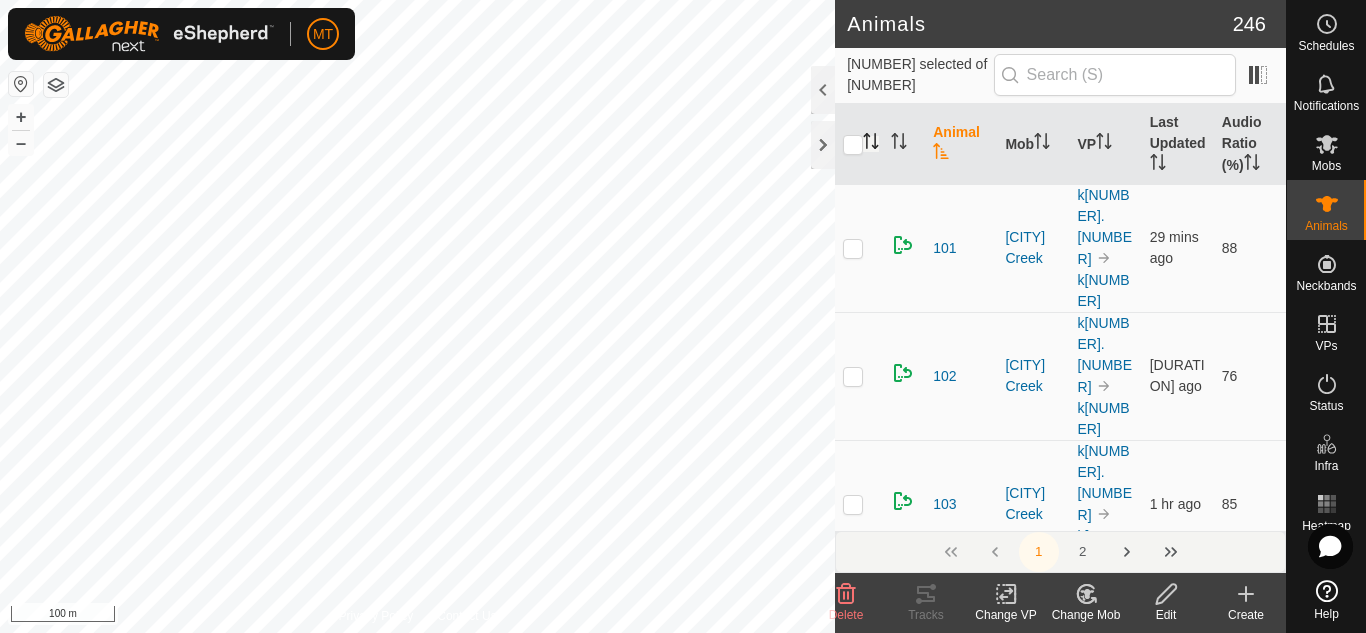 click 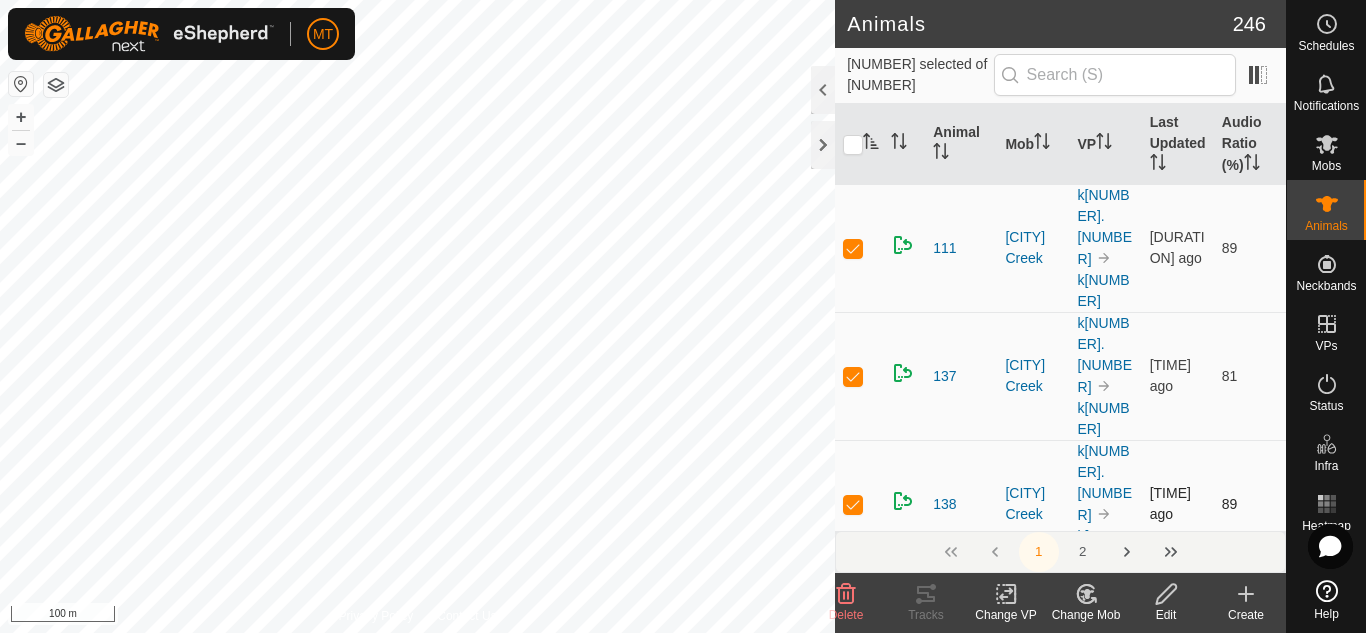 click at bounding box center (853, 504) 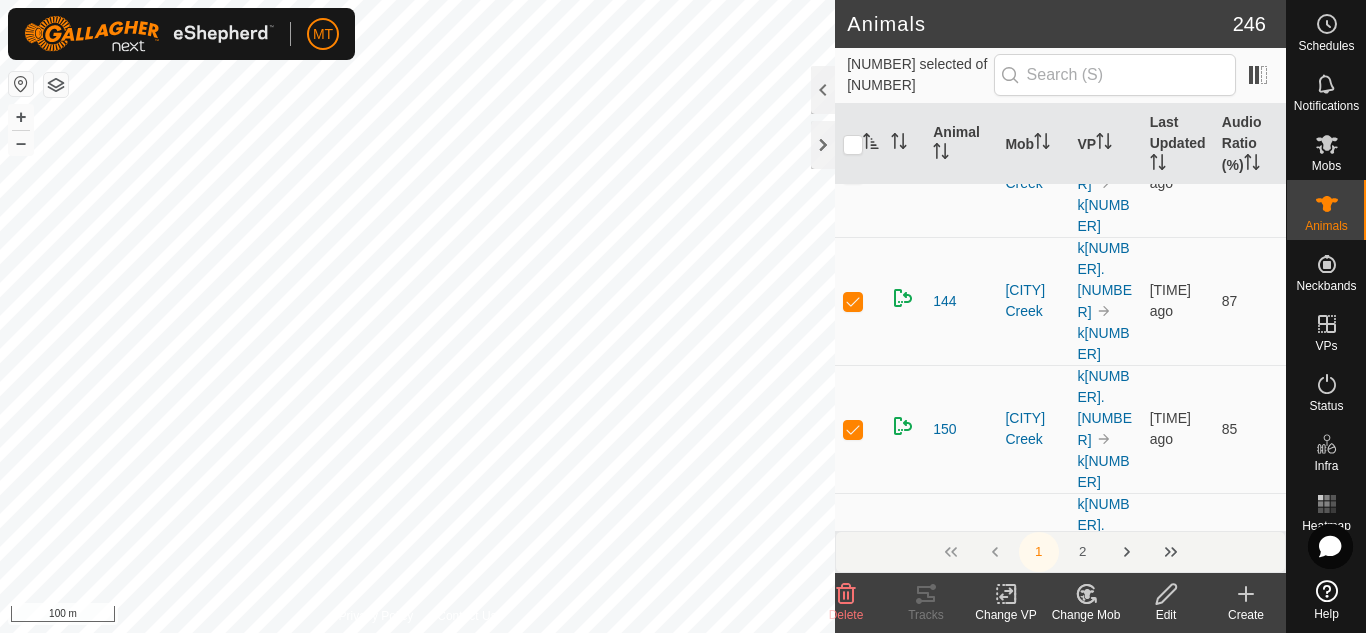 scroll, scrollTop: 332, scrollLeft: 0, axis: vertical 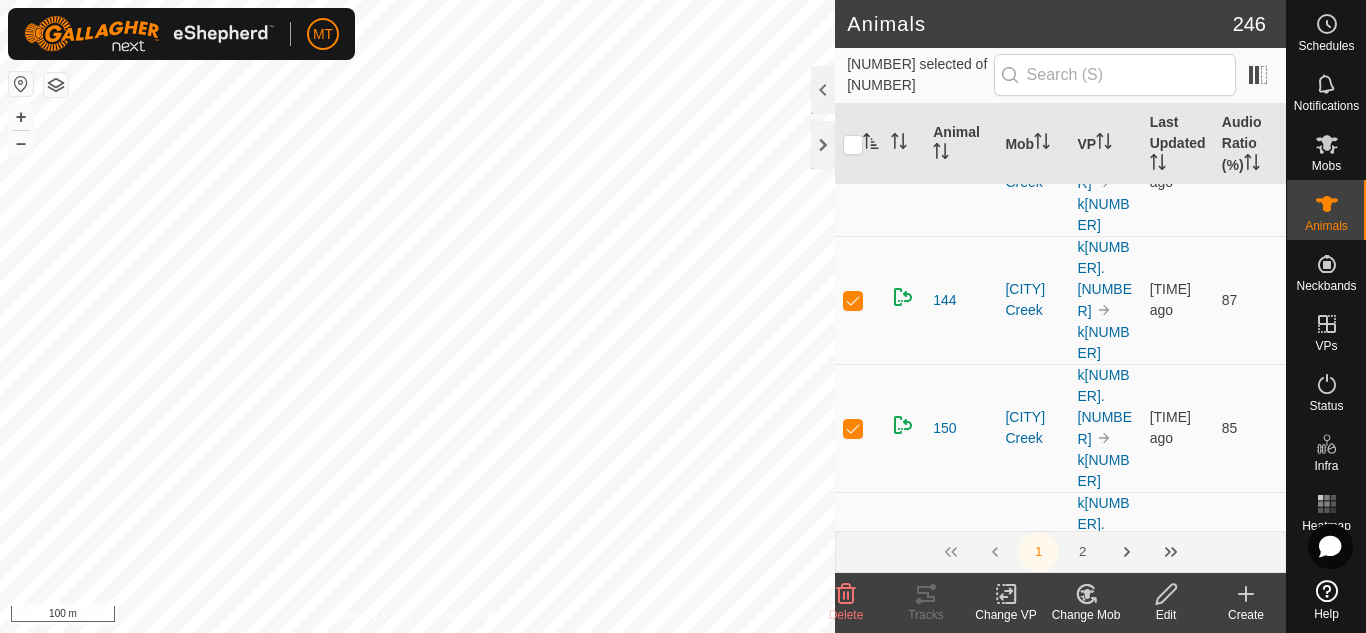 click at bounding box center [853, 1517] 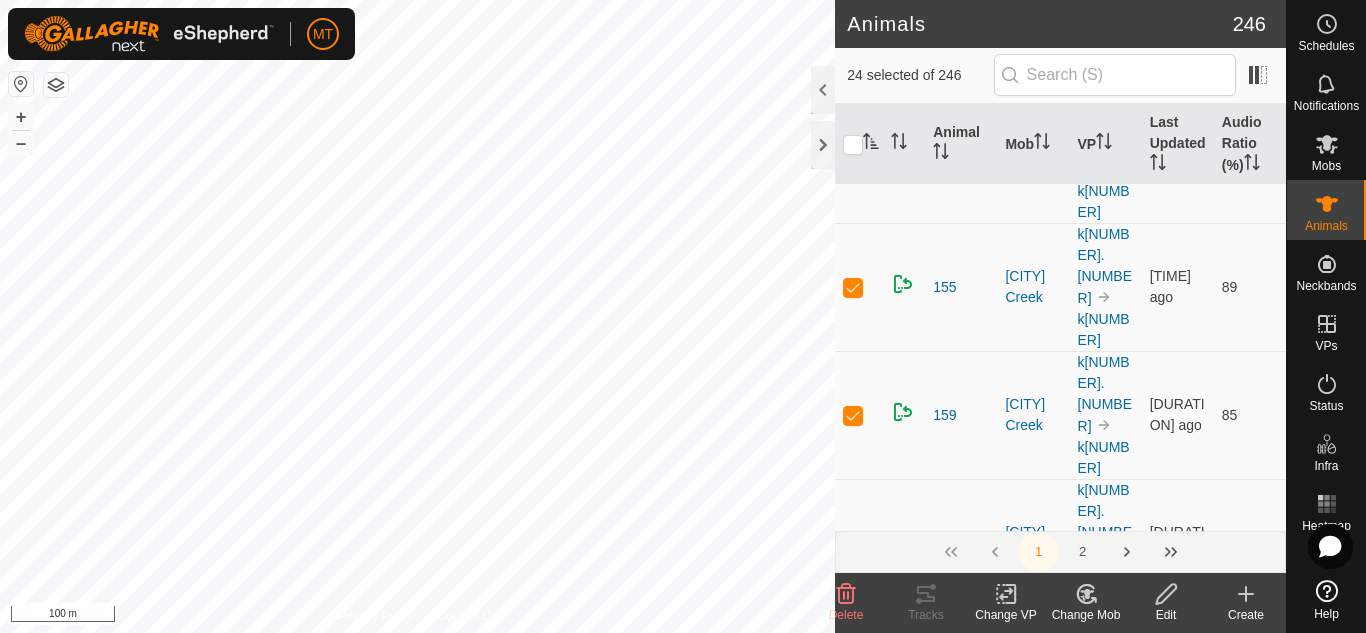 scroll, scrollTop: 602, scrollLeft: 0, axis: vertical 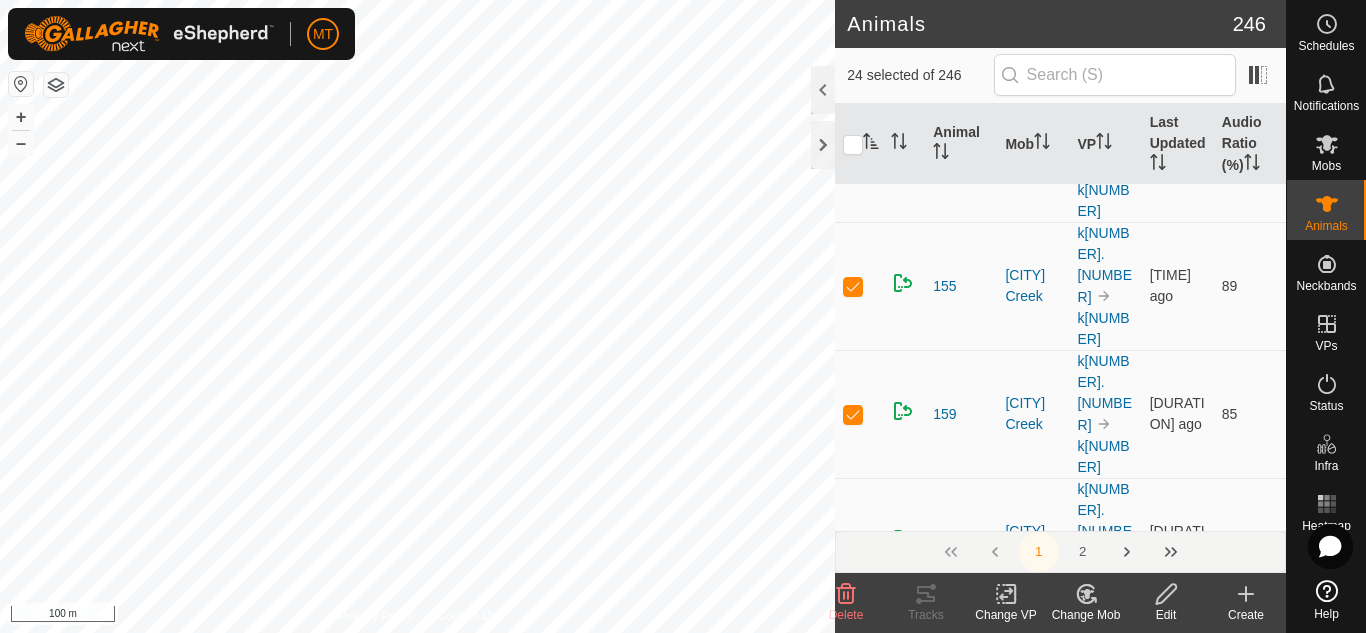 click at bounding box center (853, 1824) 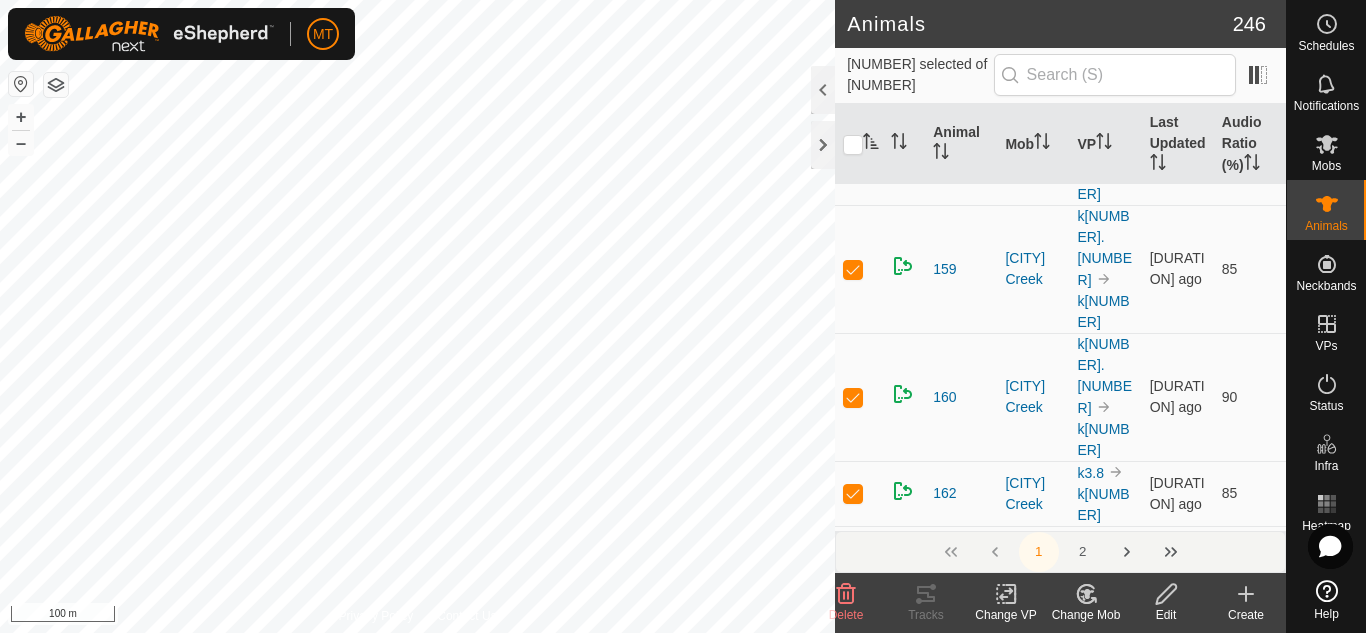 scroll, scrollTop: 752, scrollLeft: 0, axis: vertical 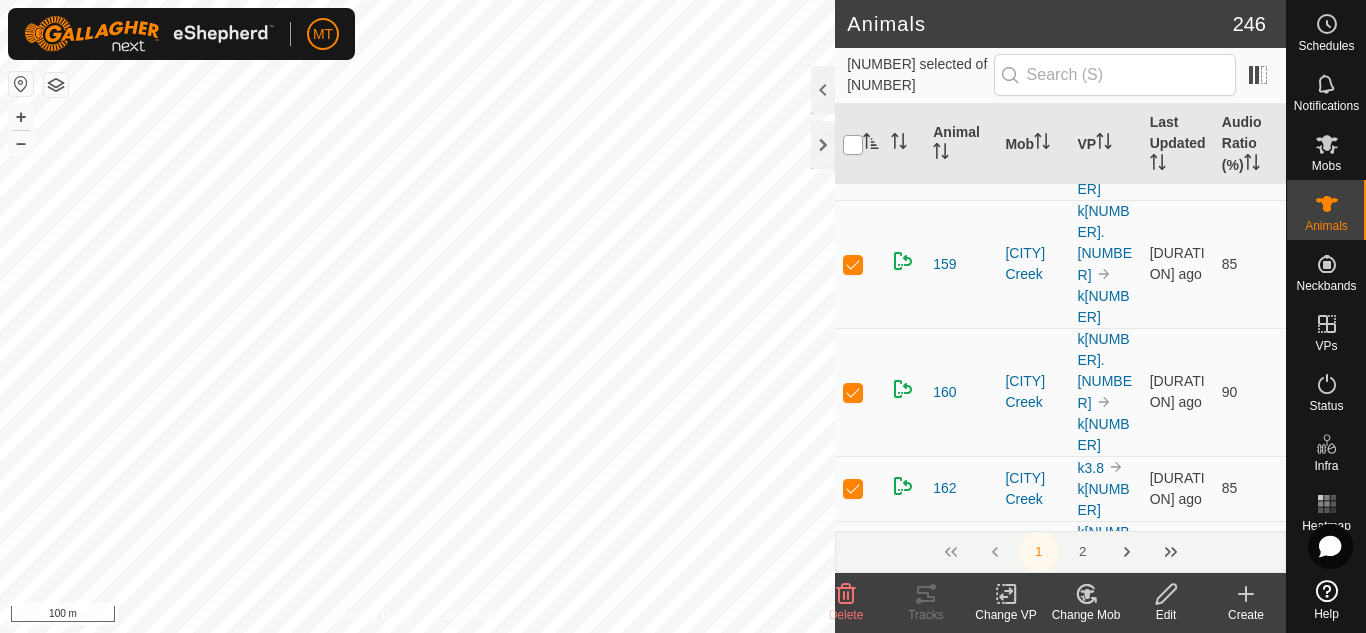 click at bounding box center (853, 145) 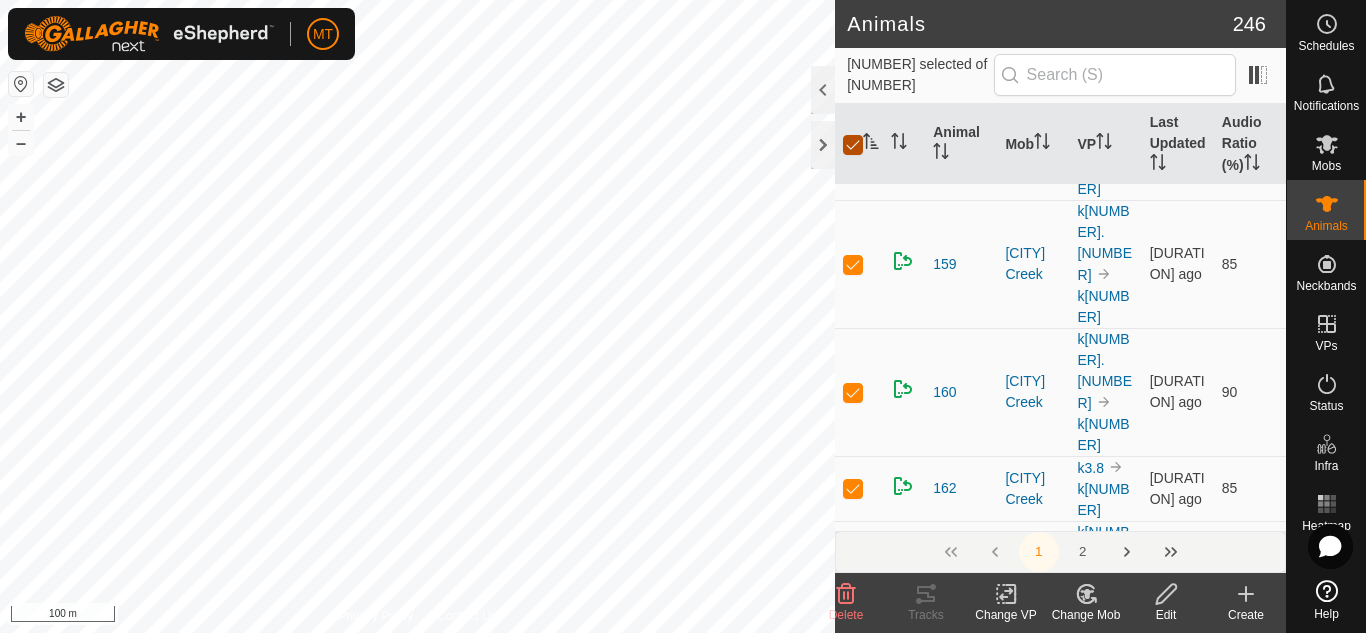 click at bounding box center (853, 145) 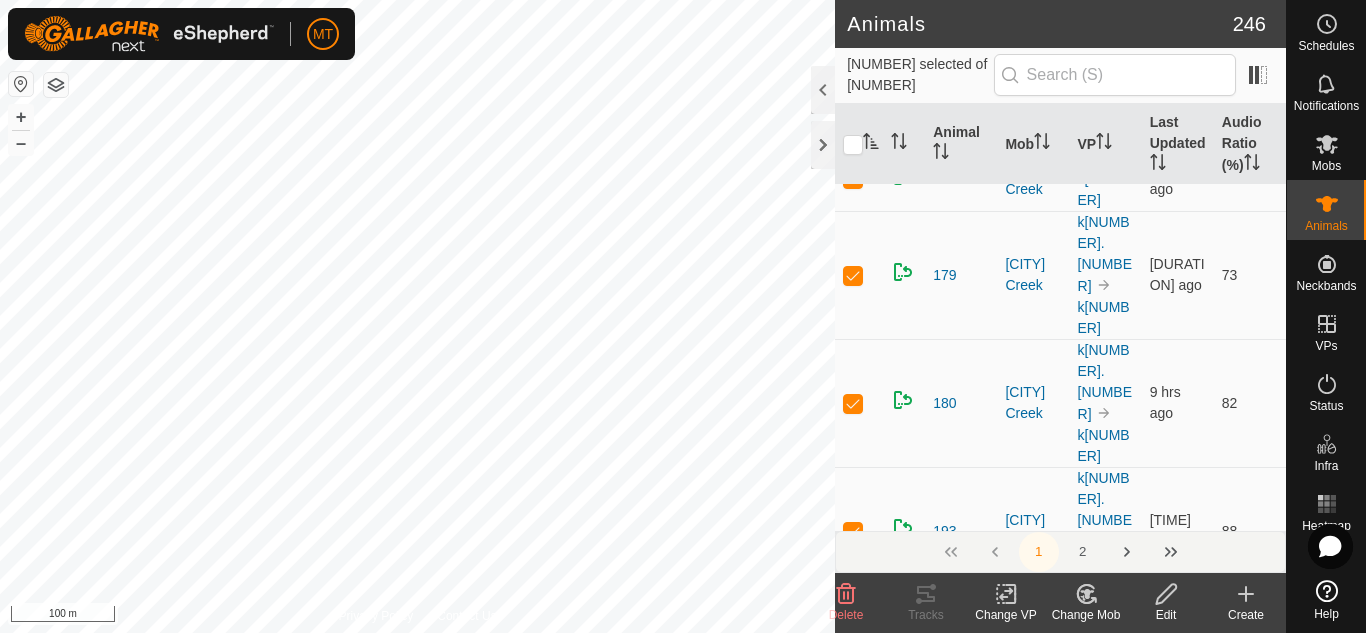 scroll, scrollTop: 2346, scrollLeft: 0, axis: vertical 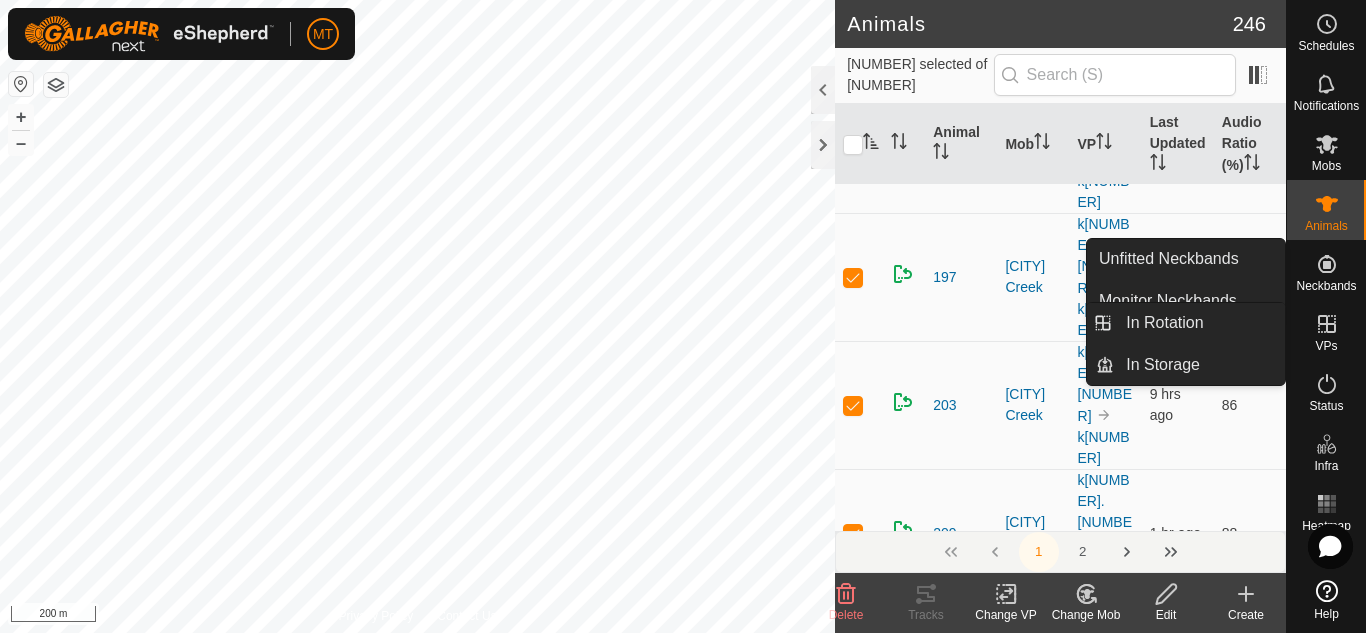 click 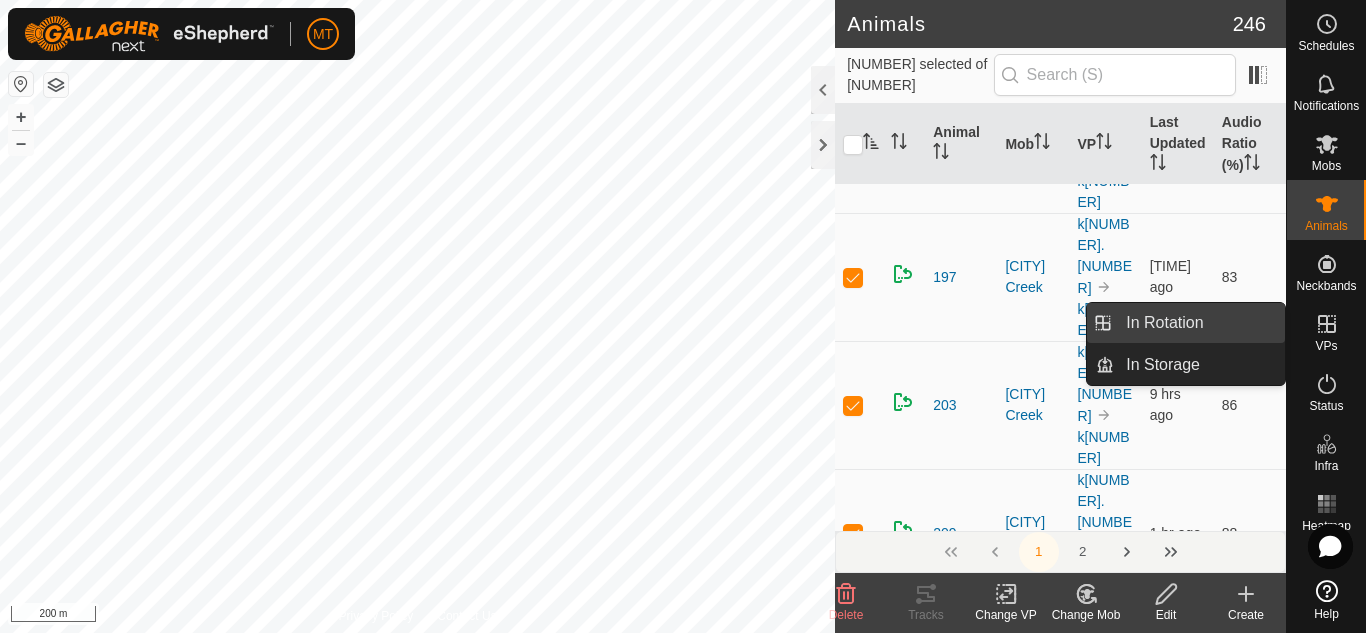 click on "In Rotation" at bounding box center [1199, 323] 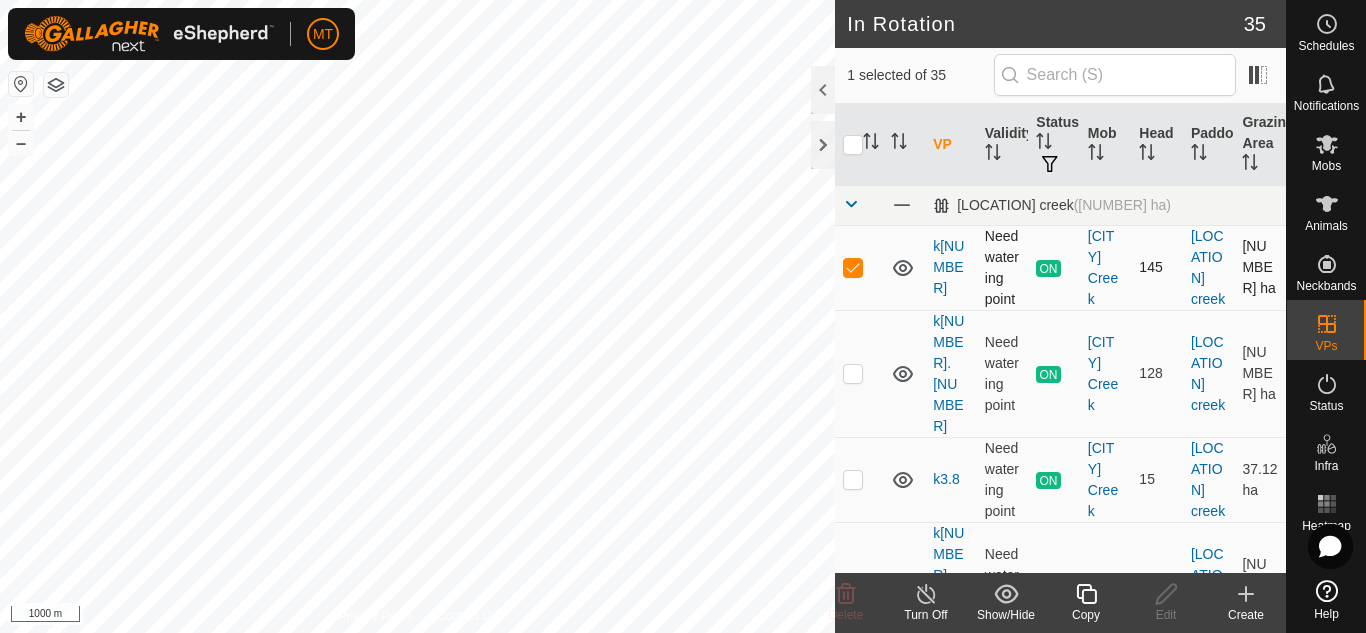 click at bounding box center [853, 267] 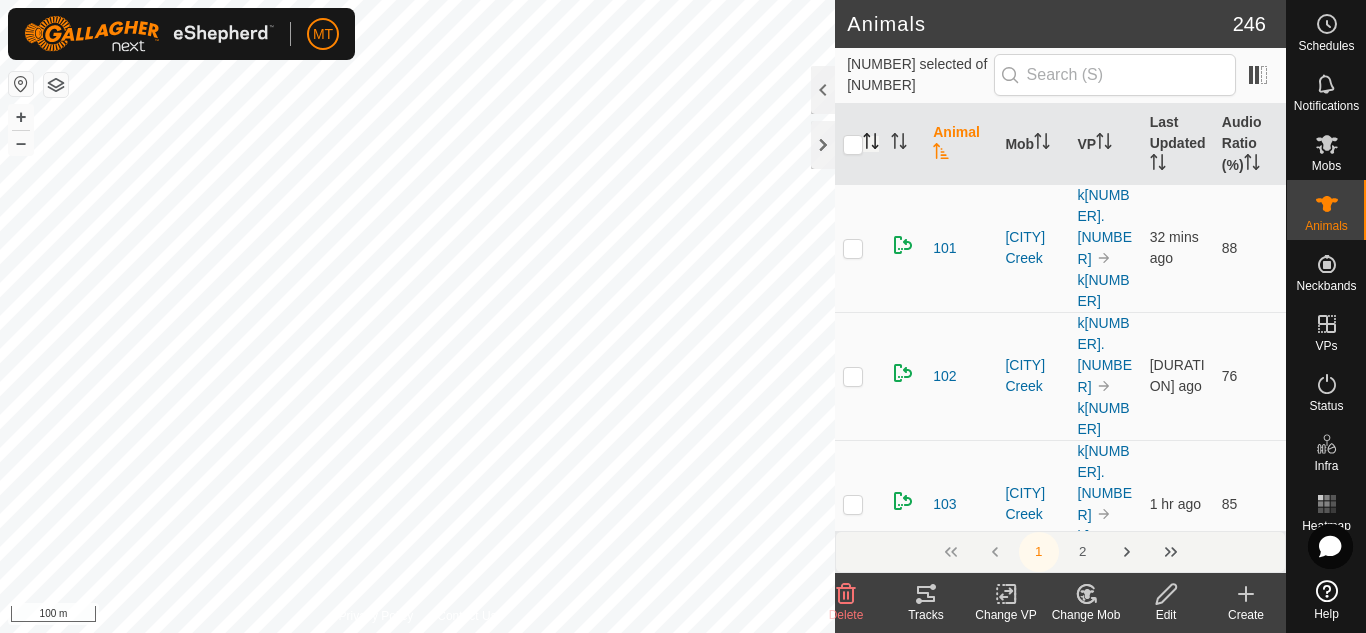 click 